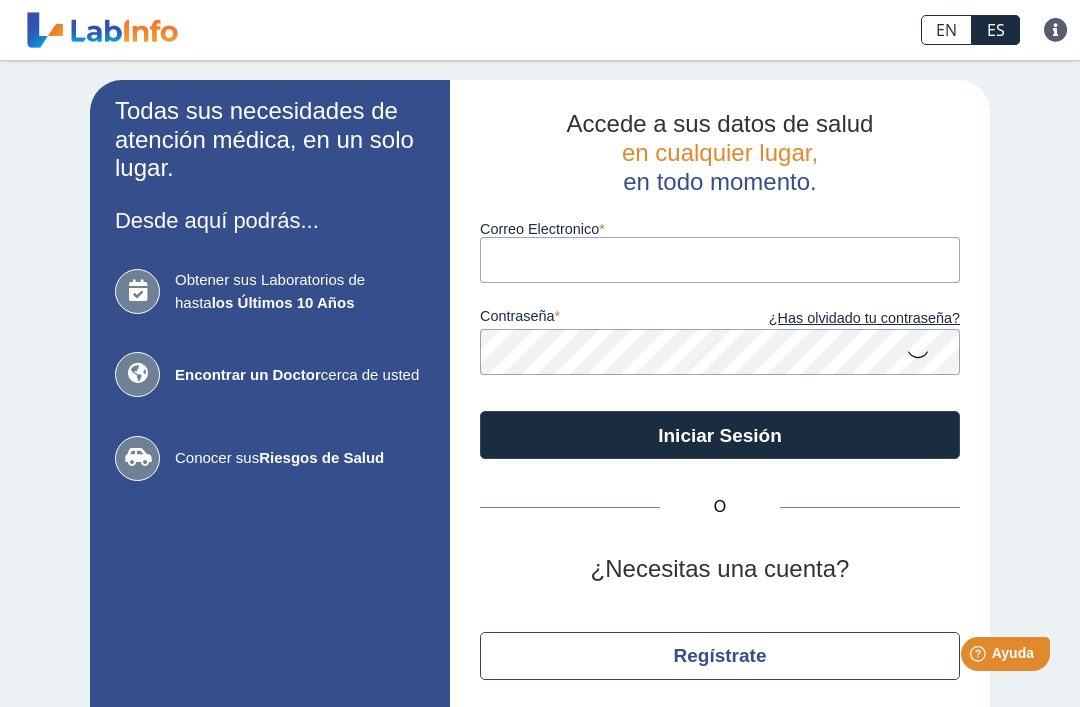 scroll, scrollTop: 0, scrollLeft: 0, axis: both 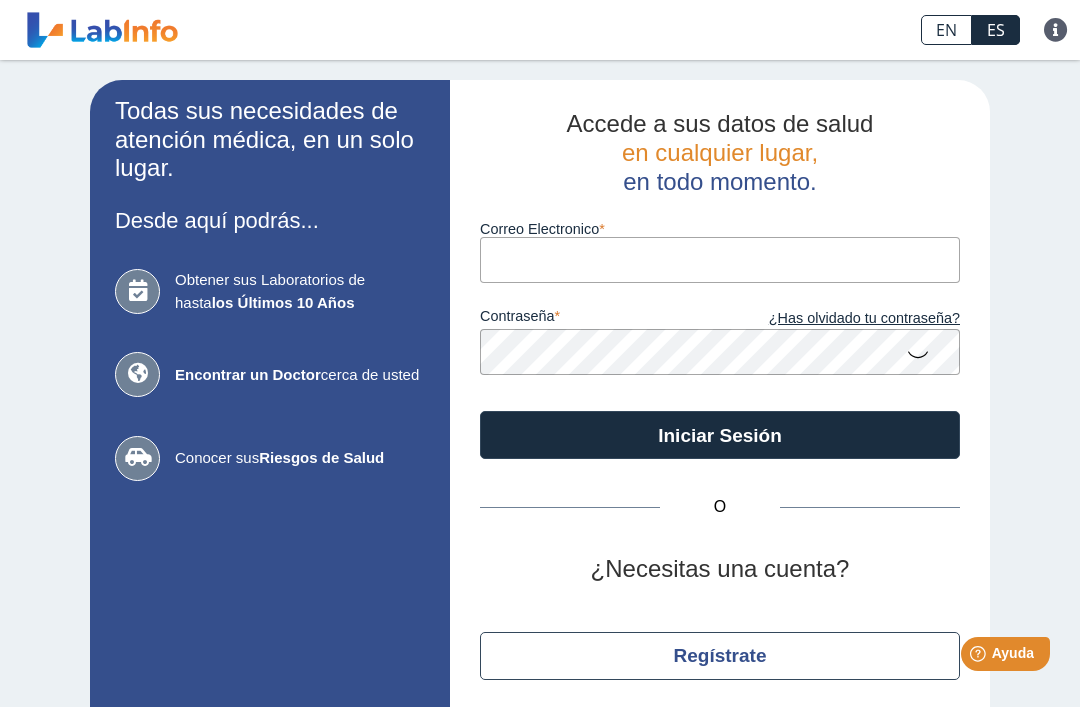 click on "Correo Electronico" at bounding box center (720, 259) 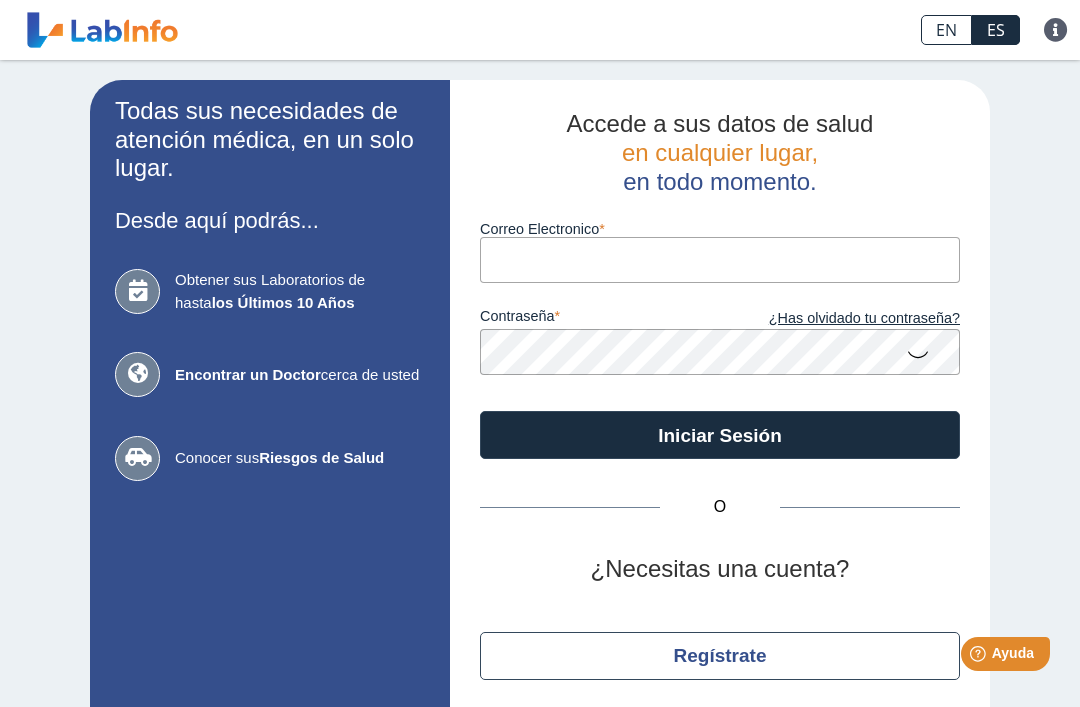 type on "[EMAIL]" 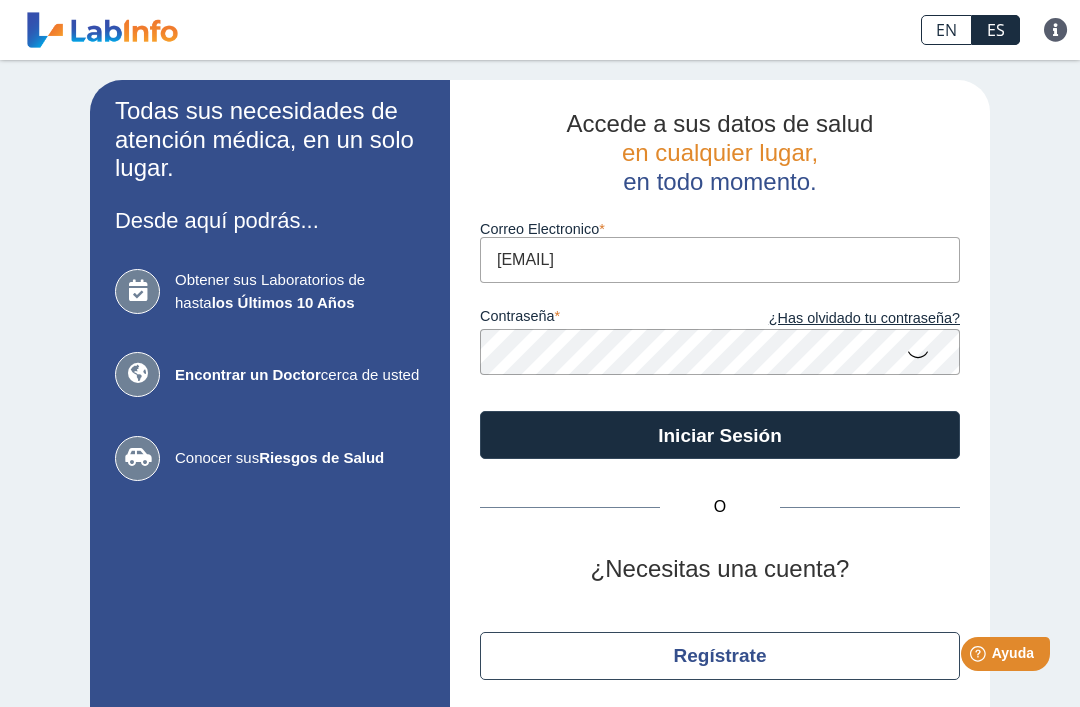 click on "Iniciar Sesión" 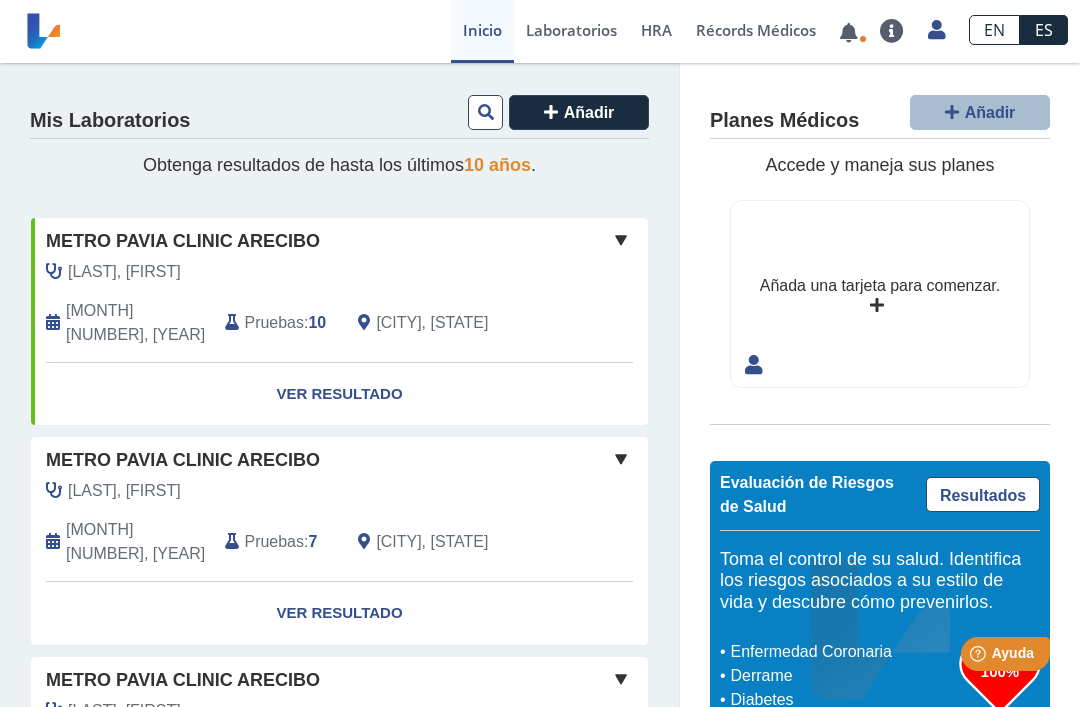 click on "Ver Resultado" 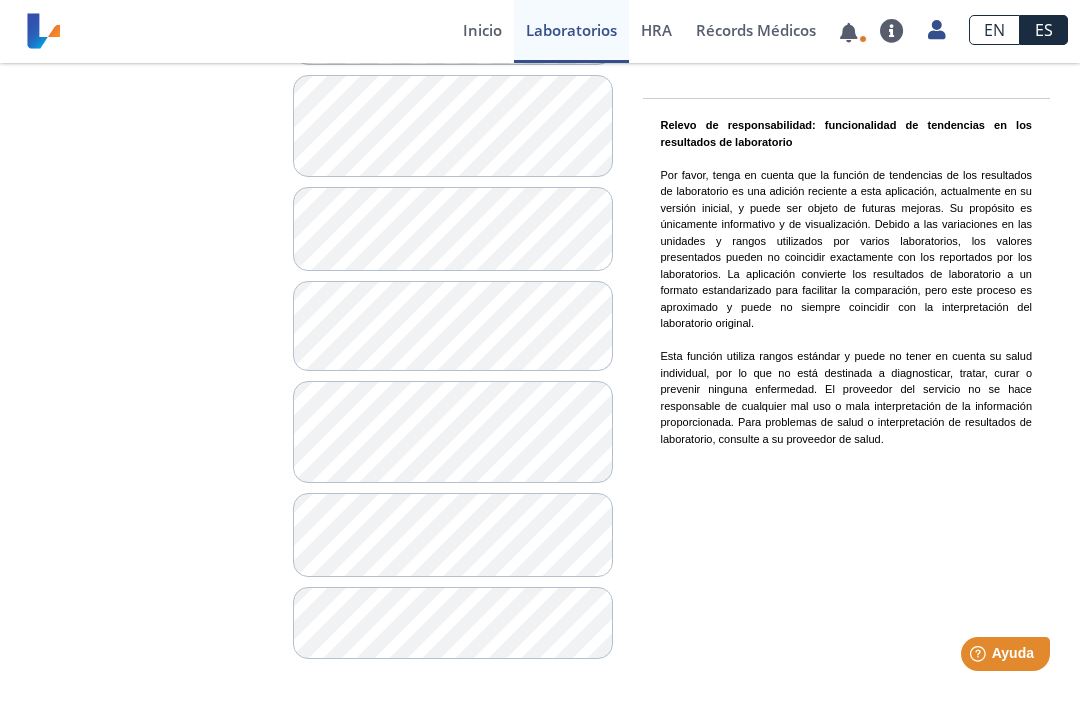 scroll, scrollTop: 1515, scrollLeft: 0, axis: vertical 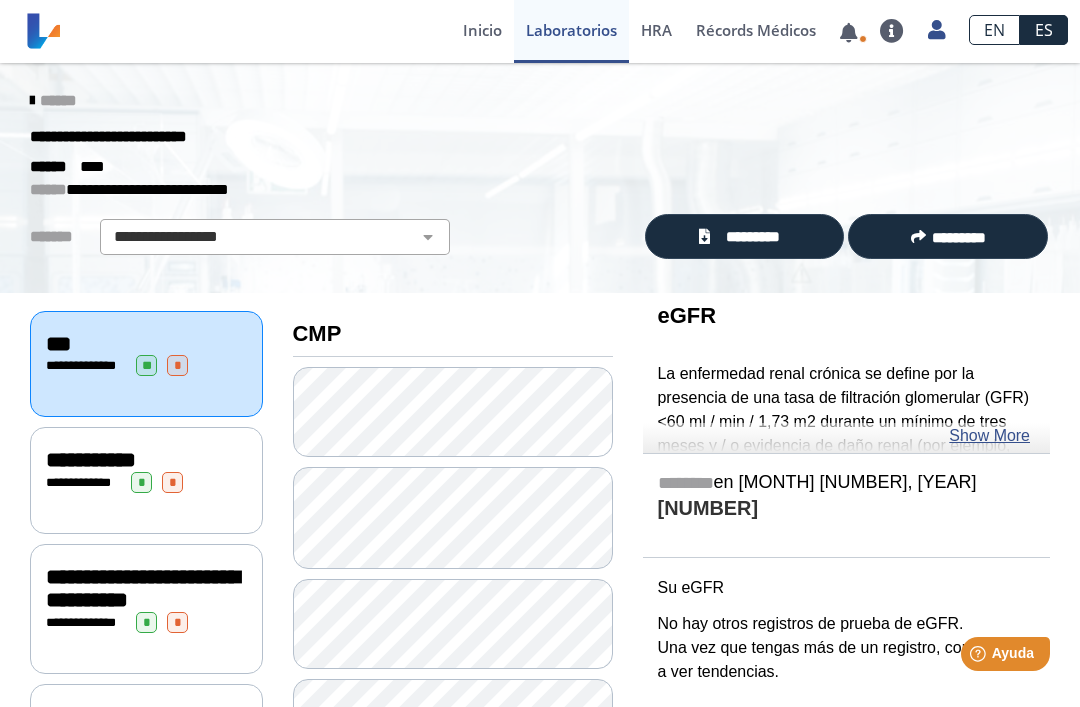 click on "**********" 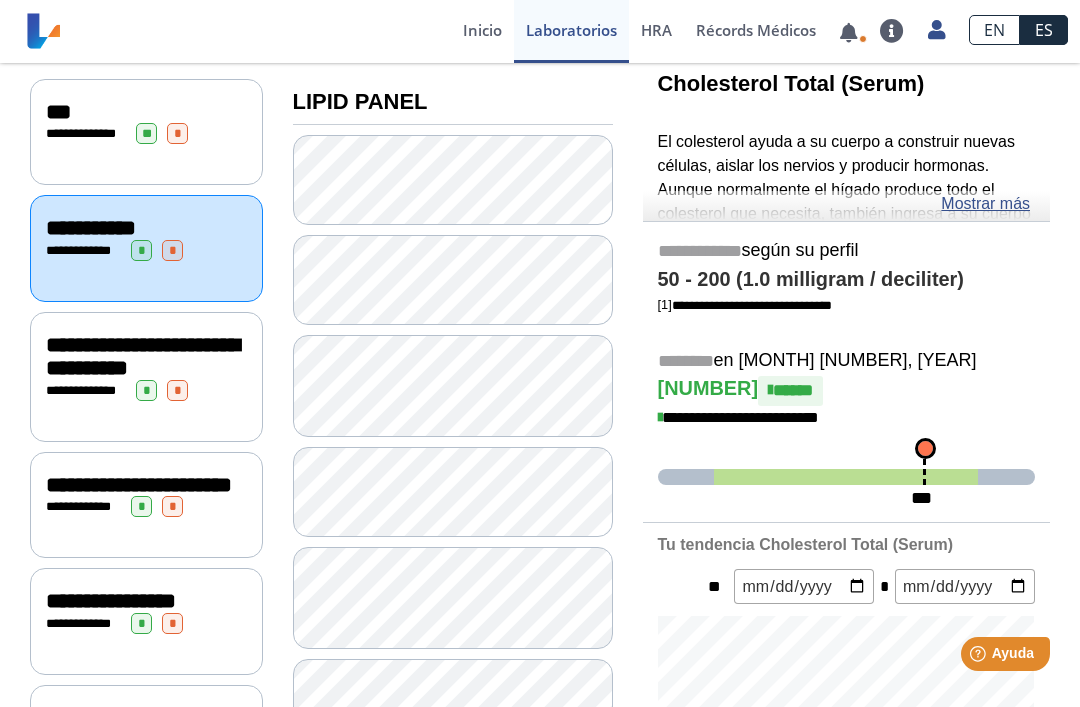 scroll, scrollTop: 235, scrollLeft: 0, axis: vertical 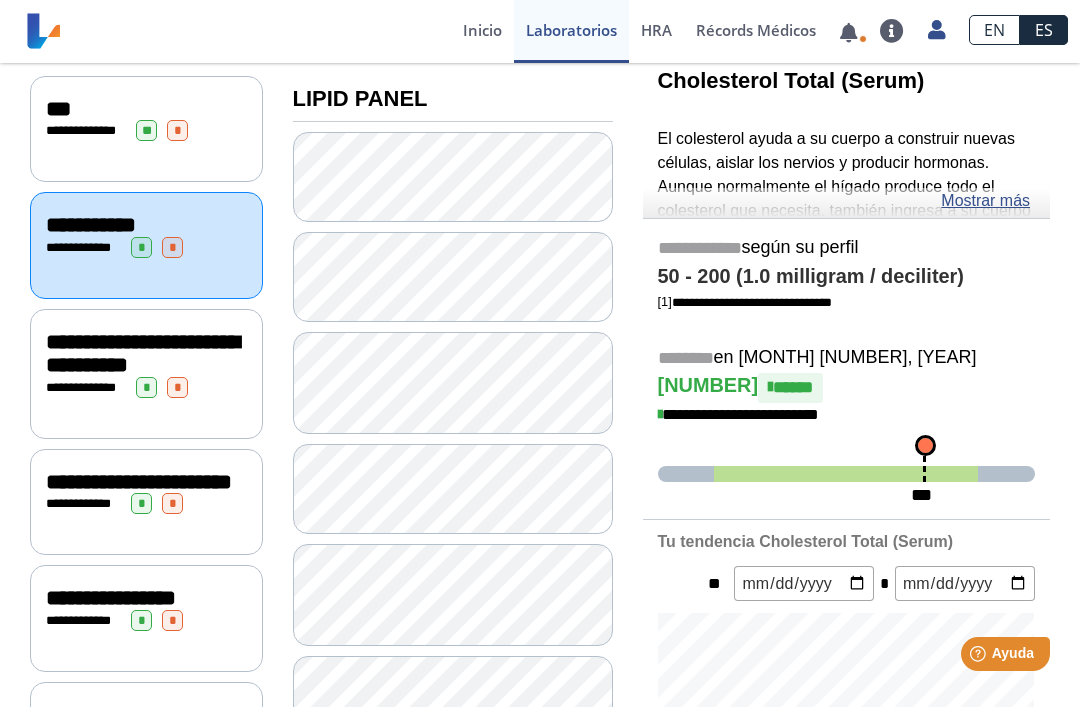 click on "Mostrar más" 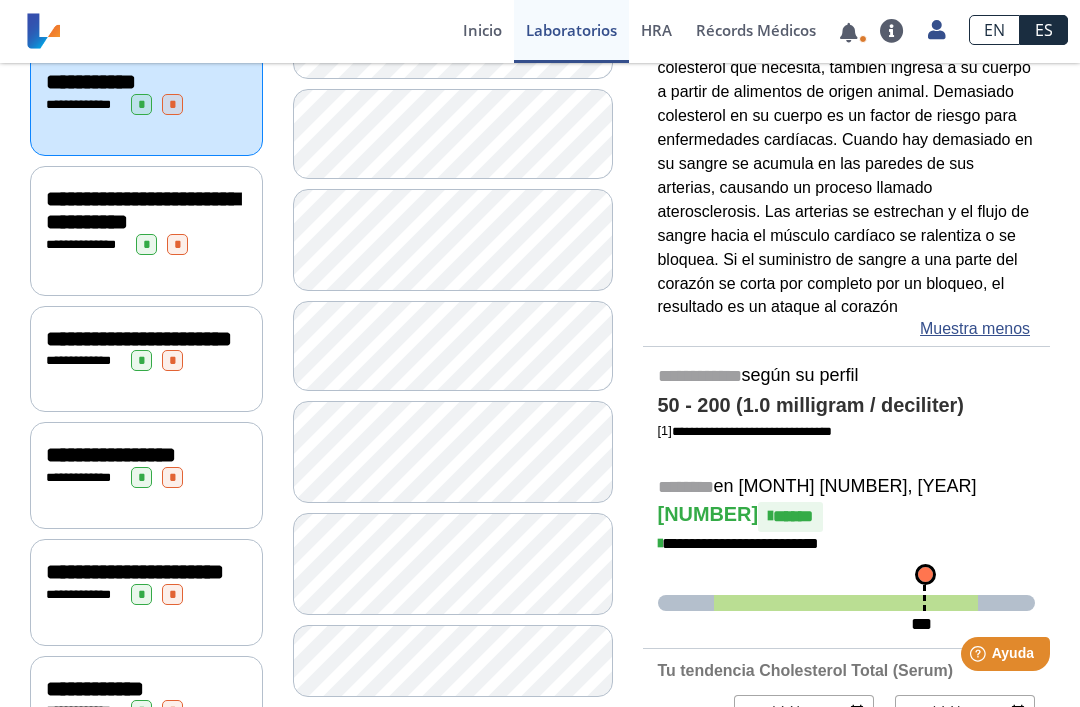 scroll, scrollTop: 377, scrollLeft: 0, axis: vertical 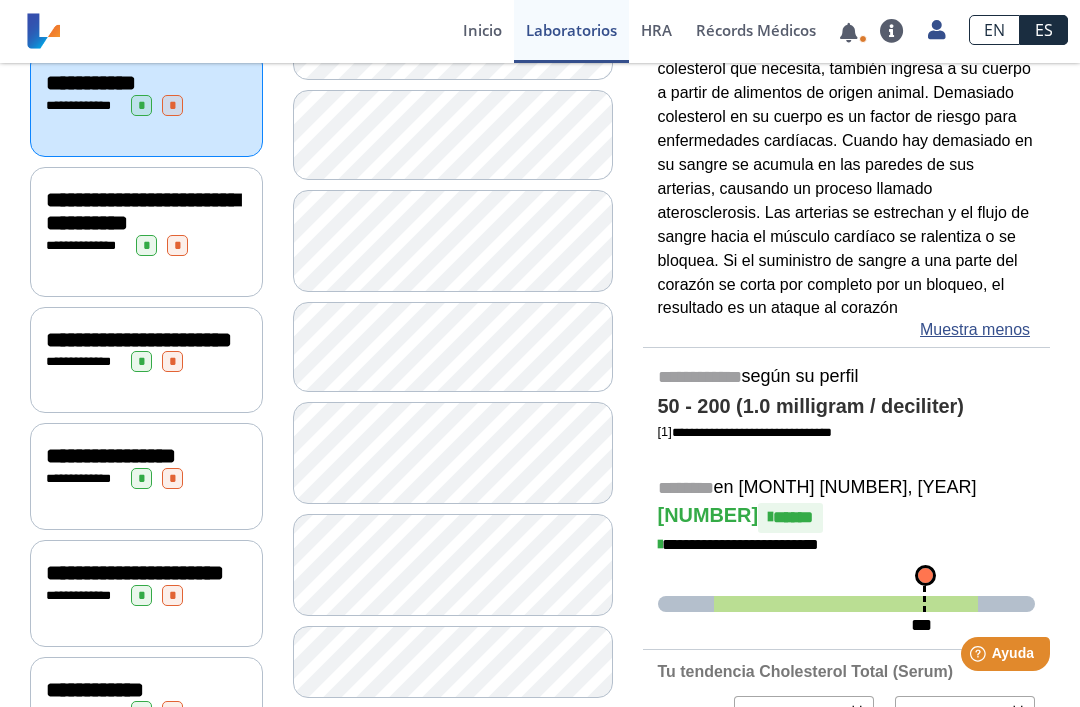 click on "**********" 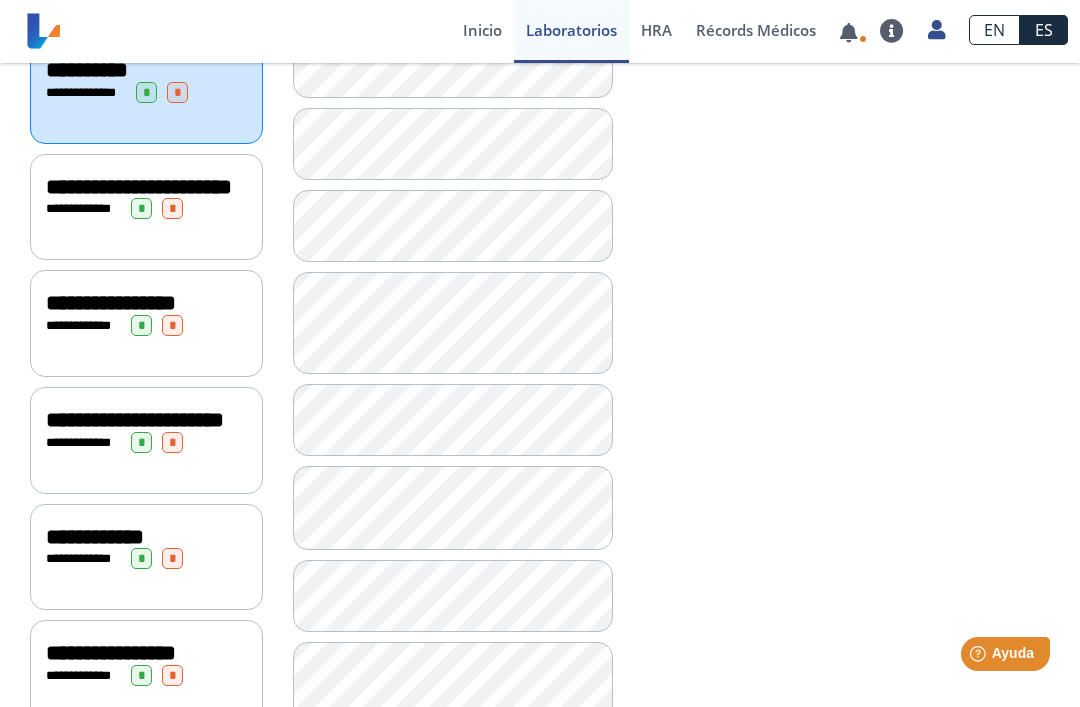 scroll, scrollTop: 523, scrollLeft: 0, axis: vertical 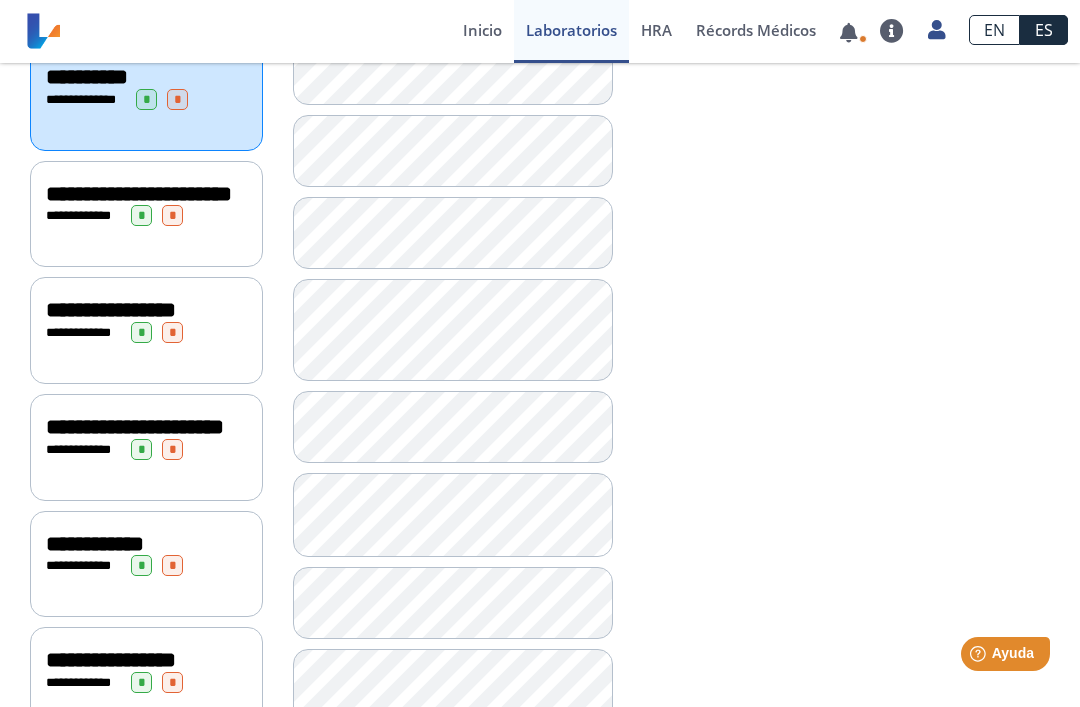 click on "**********" 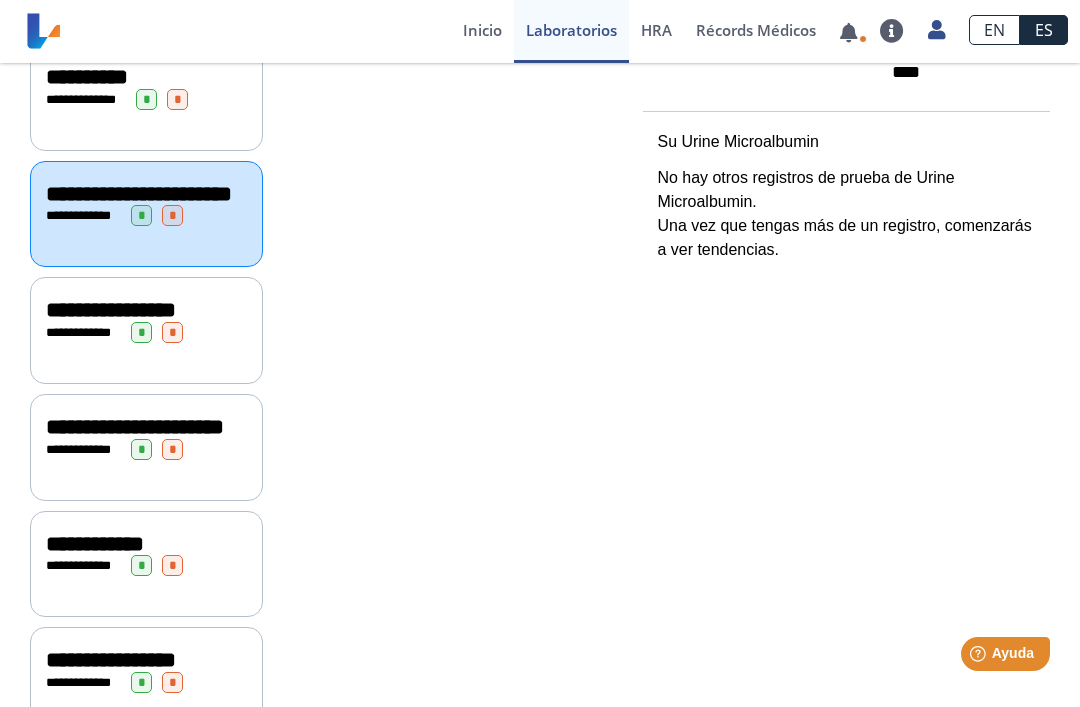 scroll, scrollTop: 524, scrollLeft: 0, axis: vertical 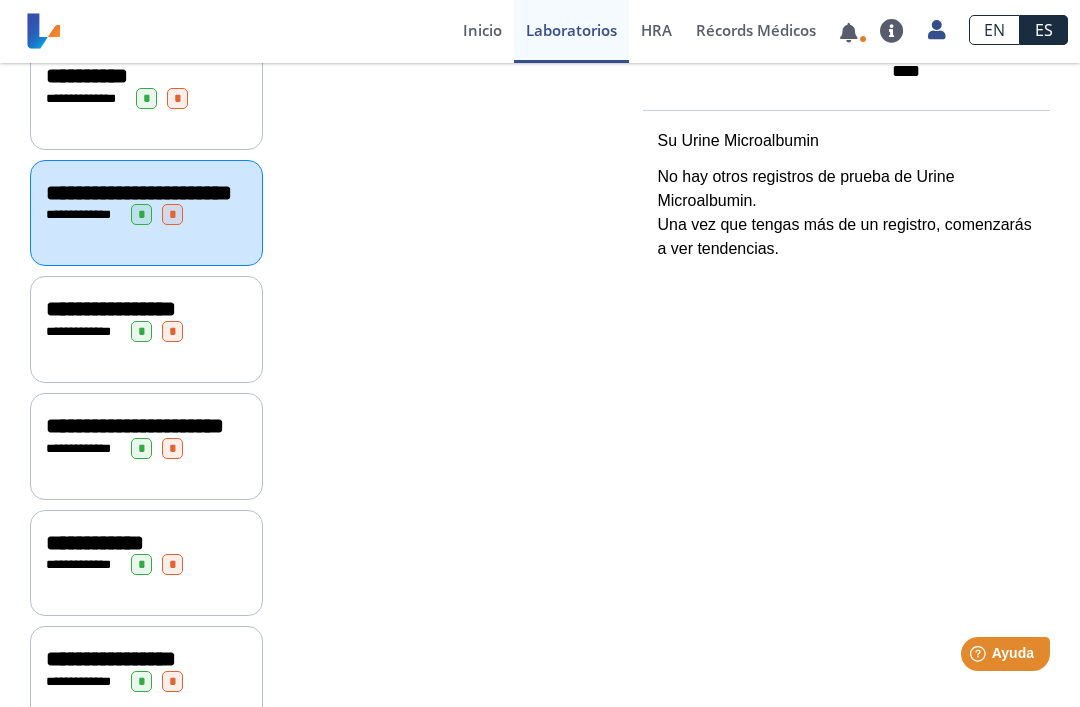 click on "**********" 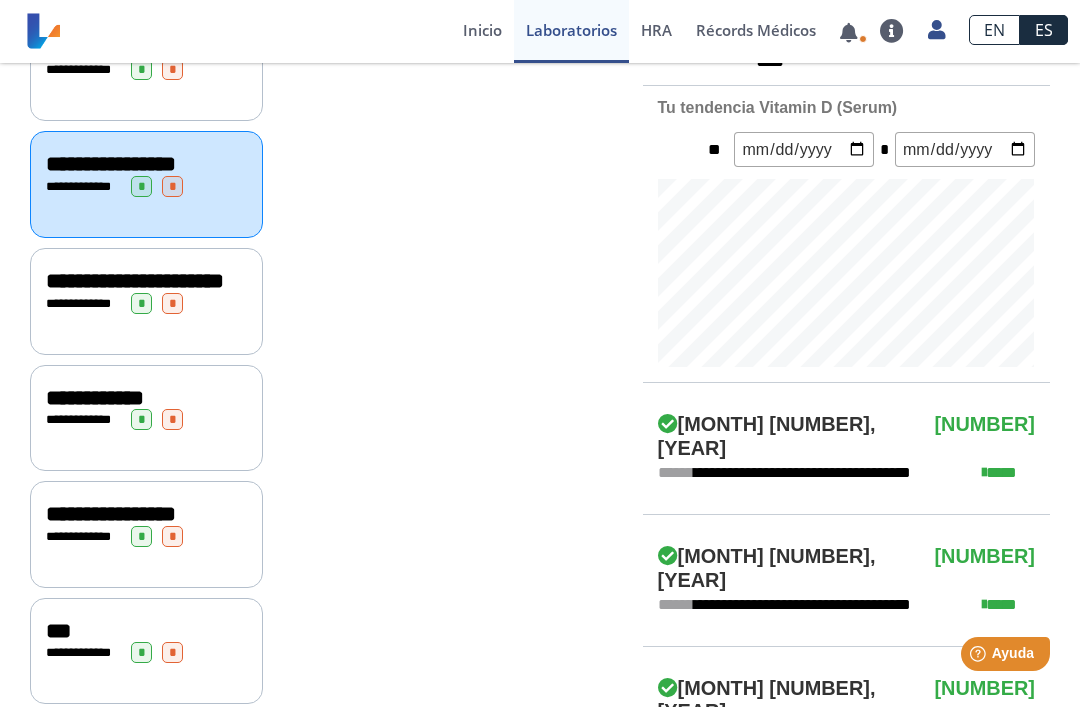 scroll, scrollTop: 699, scrollLeft: 0, axis: vertical 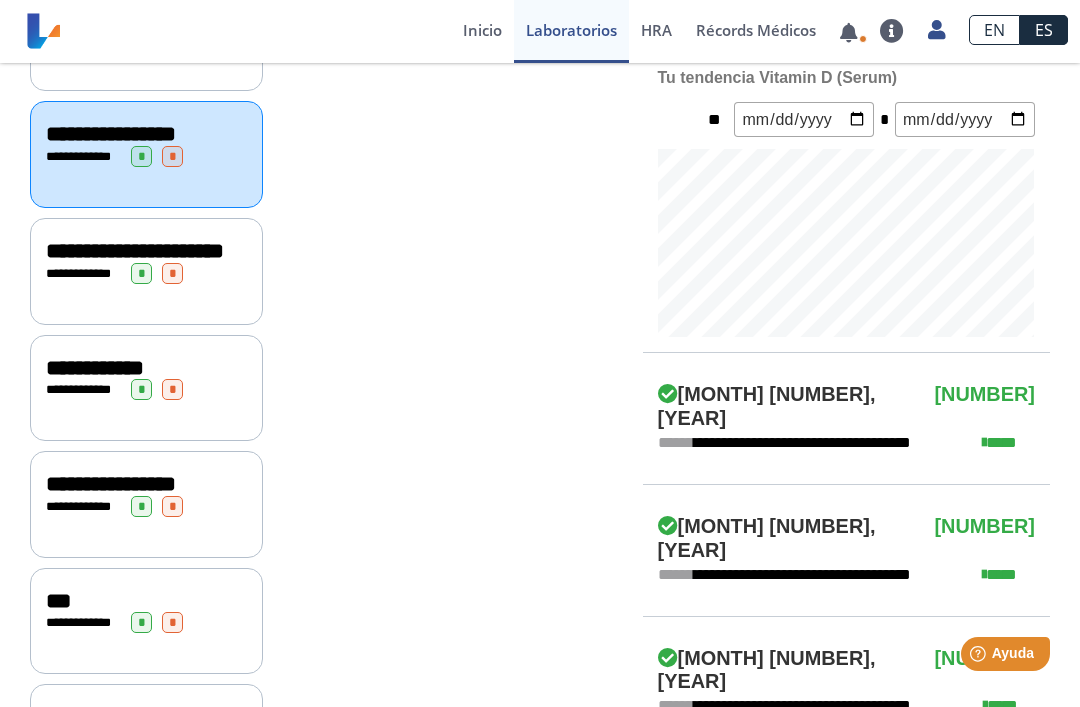 click on "**********" 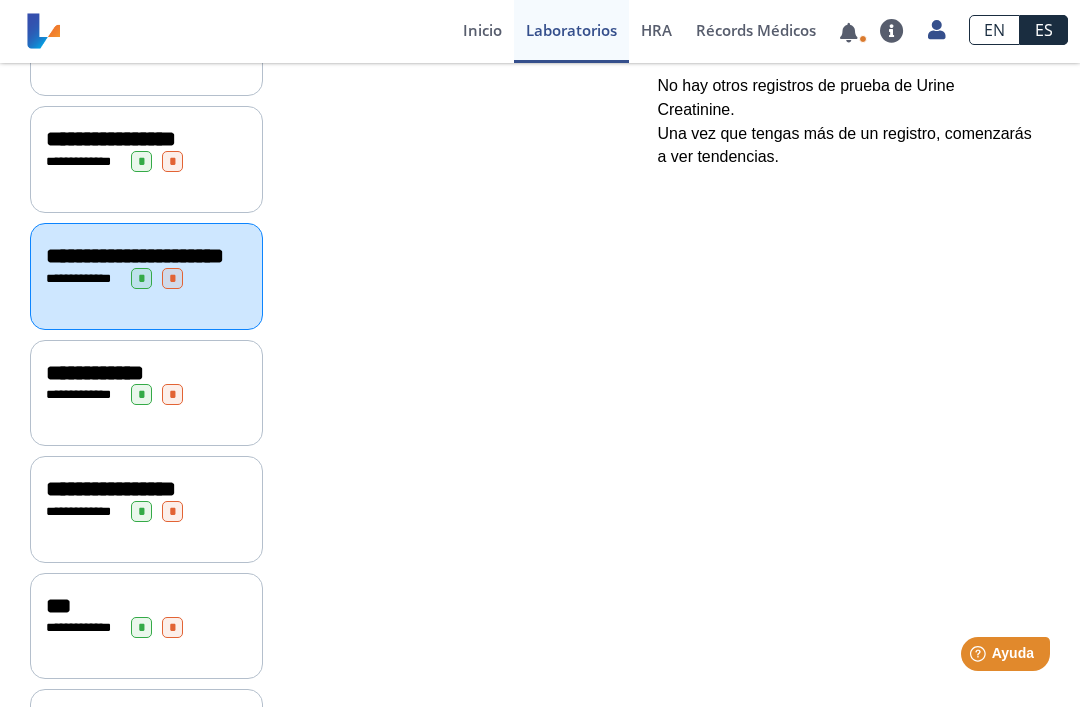 scroll, scrollTop: 700, scrollLeft: 0, axis: vertical 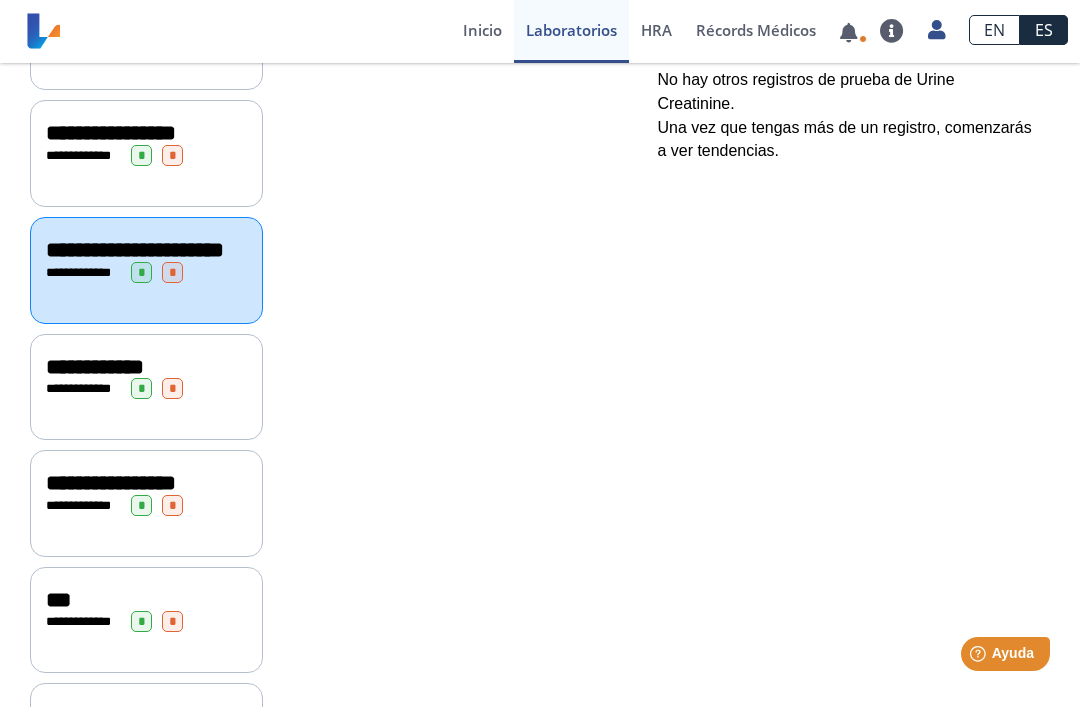click on "**********" 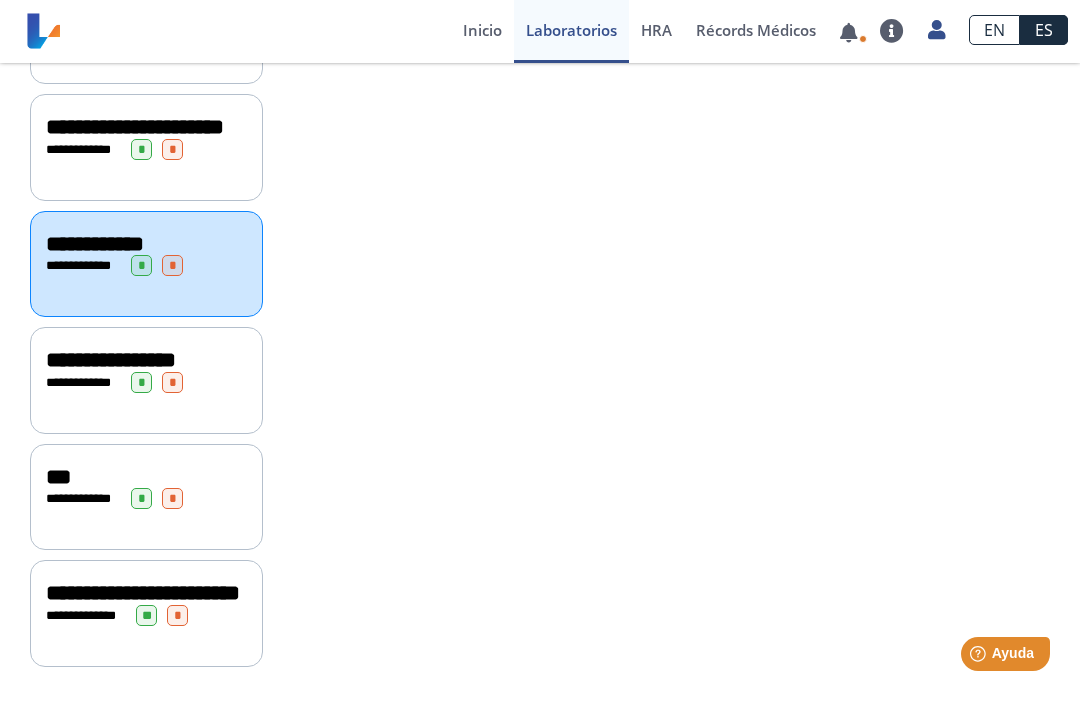 click on "**********" 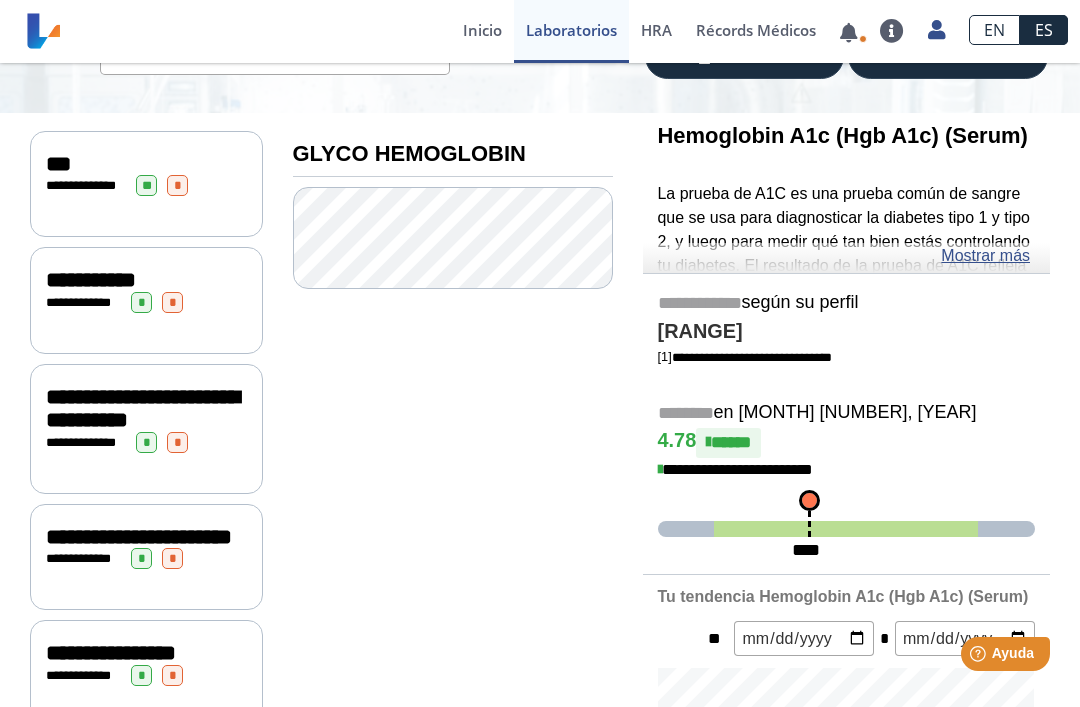 scroll, scrollTop: 178, scrollLeft: 0, axis: vertical 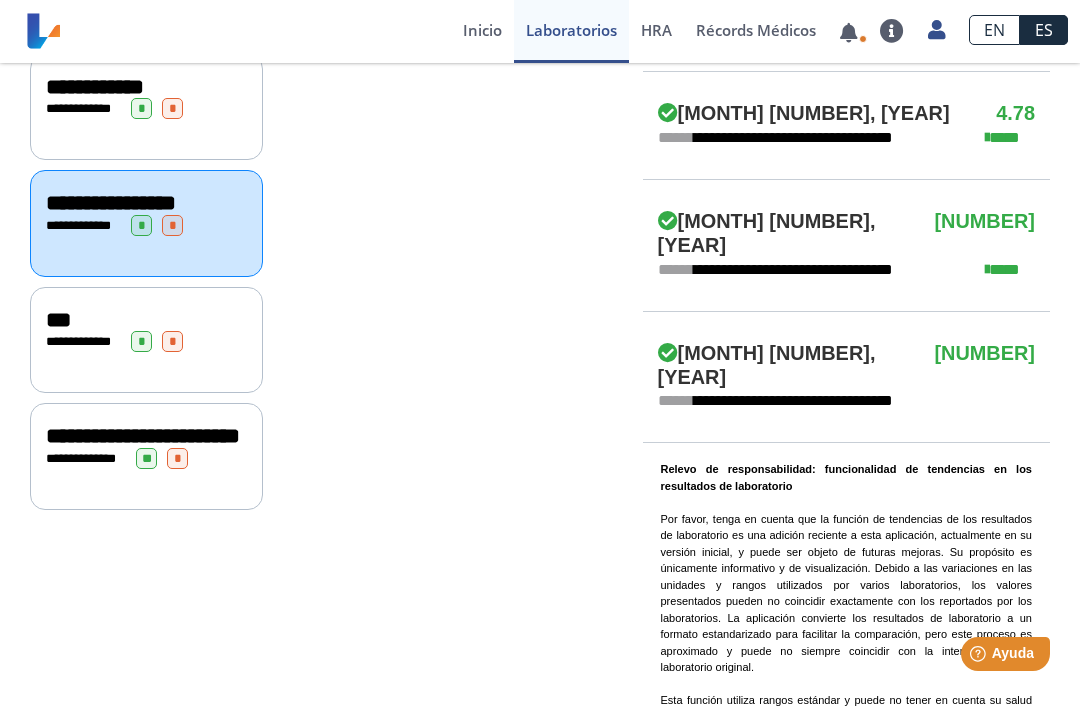 click on "*" 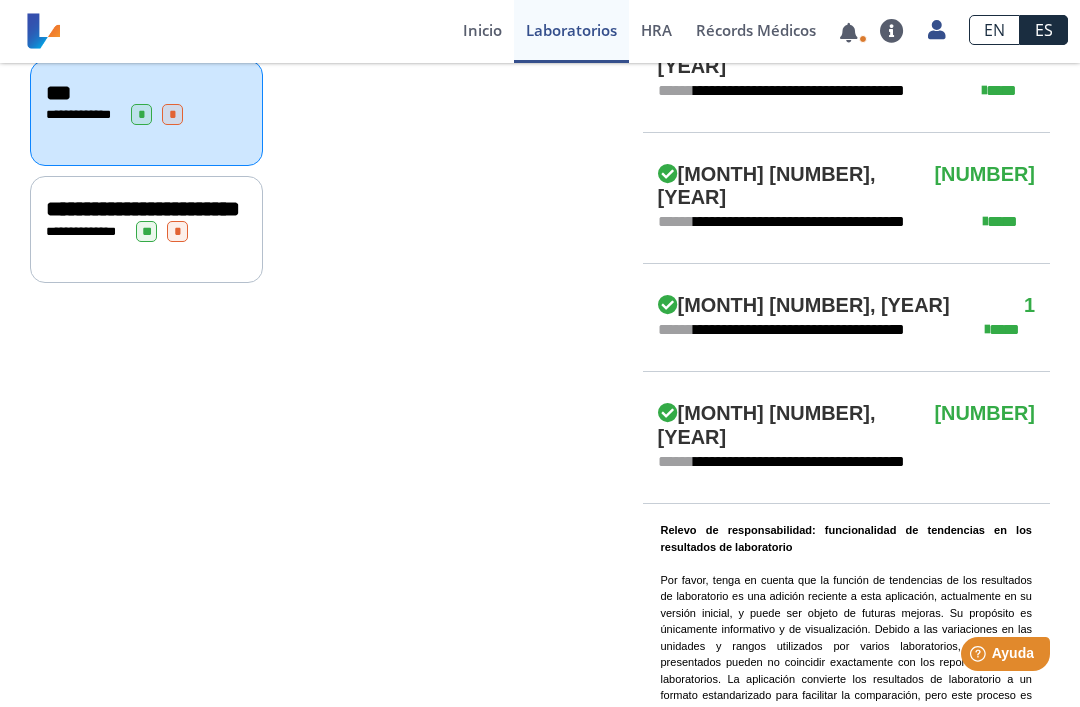 scroll, scrollTop: 1208, scrollLeft: 0, axis: vertical 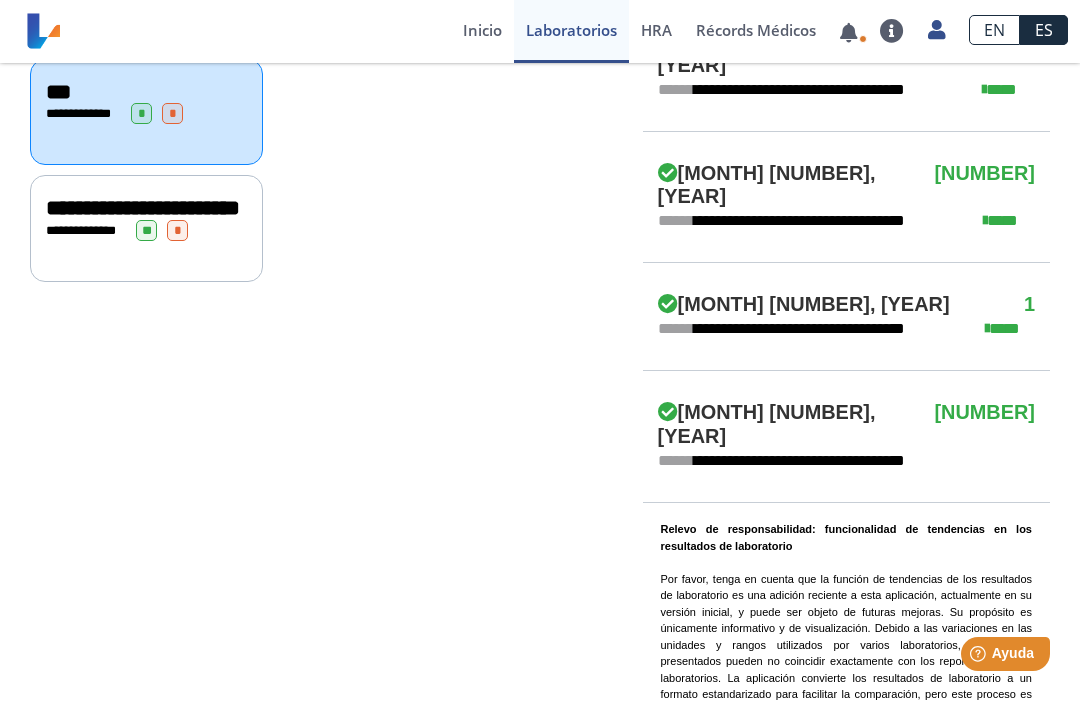 click on "**********" 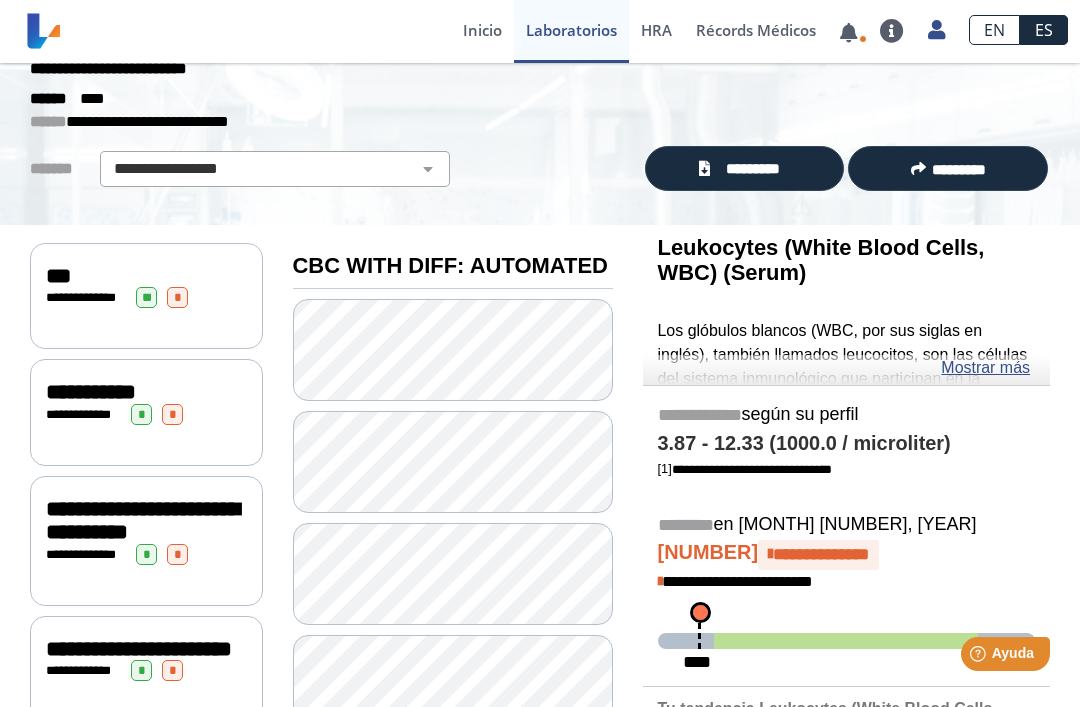 scroll, scrollTop: 67, scrollLeft: 0, axis: vertical 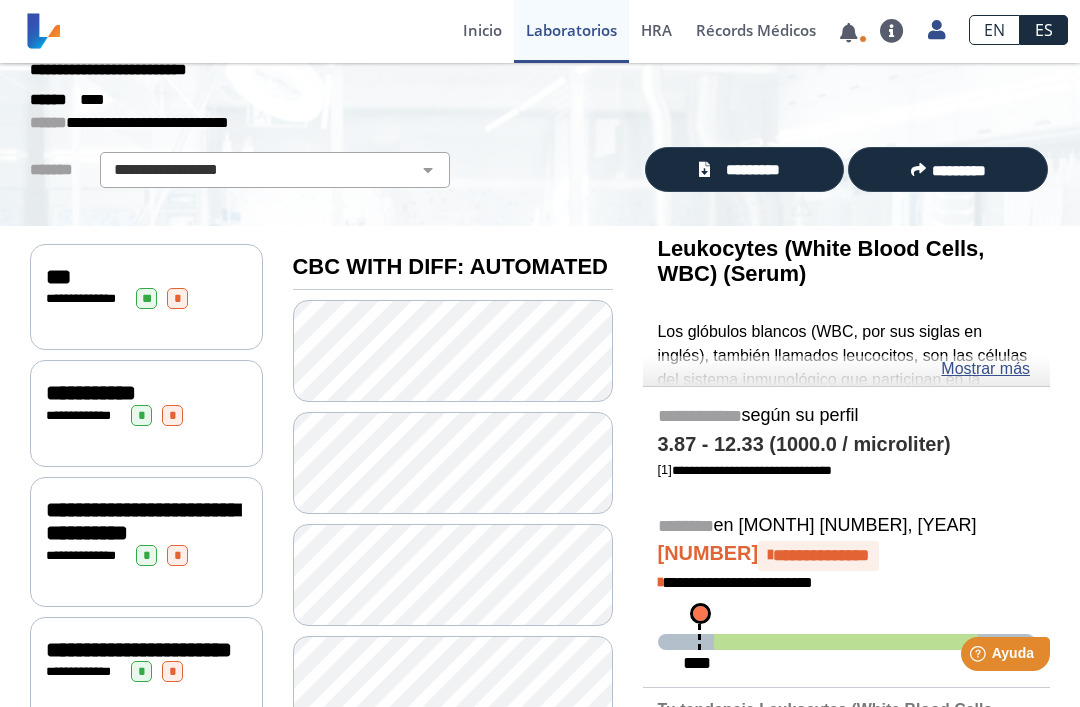 click on "Mostrar más" 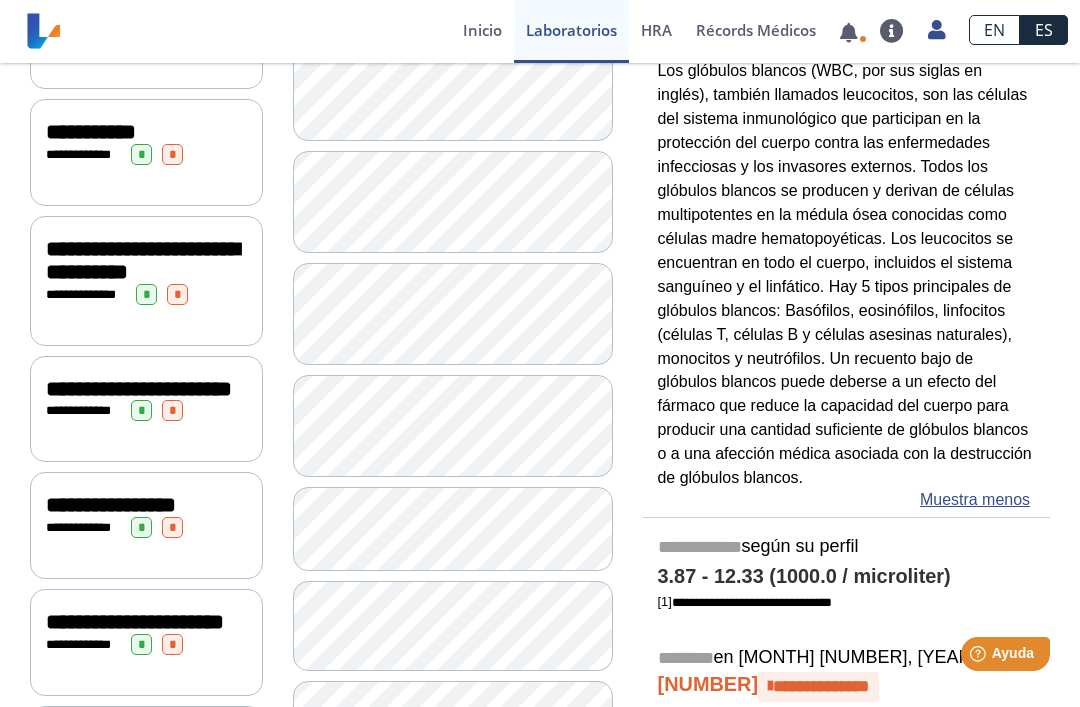 scroll, scrollTop: 341, scrollLeft: 0, axis: vertical 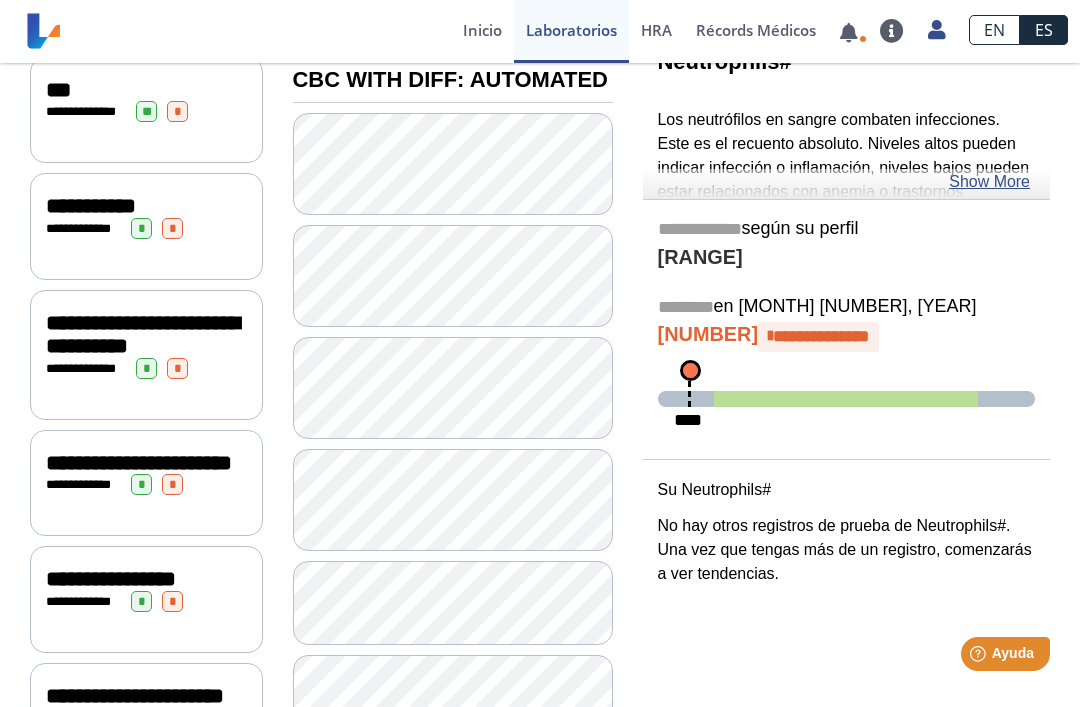 click on "Show More" 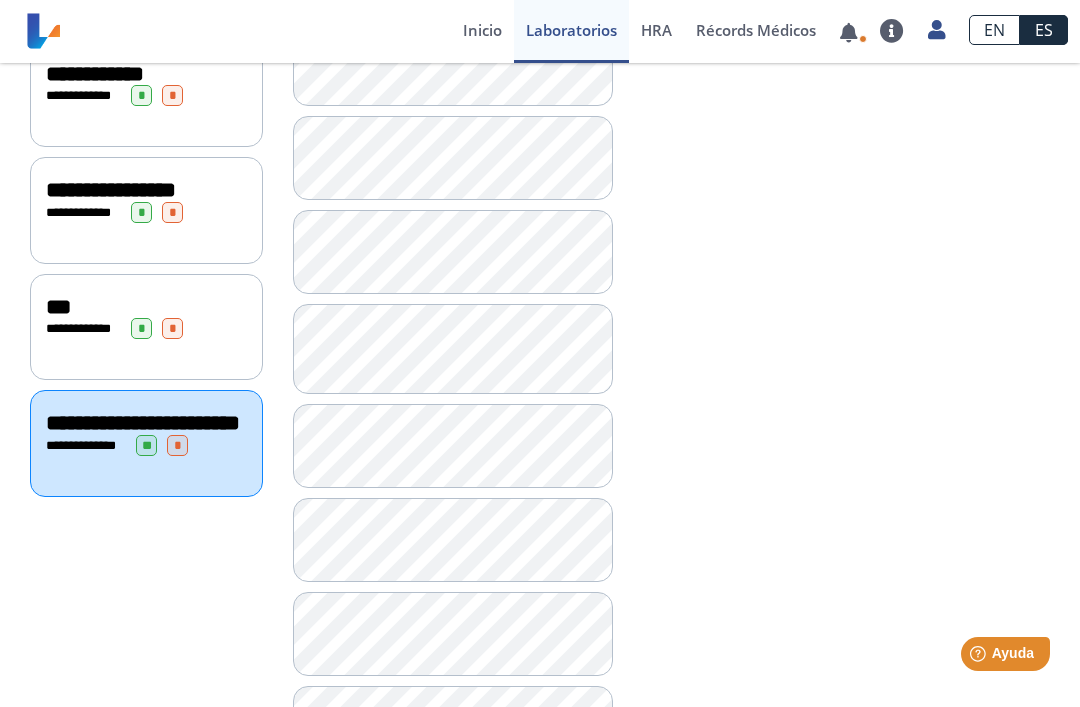 scroll, scrollTop: 1019, scrollLeft: 0, axis: vertical 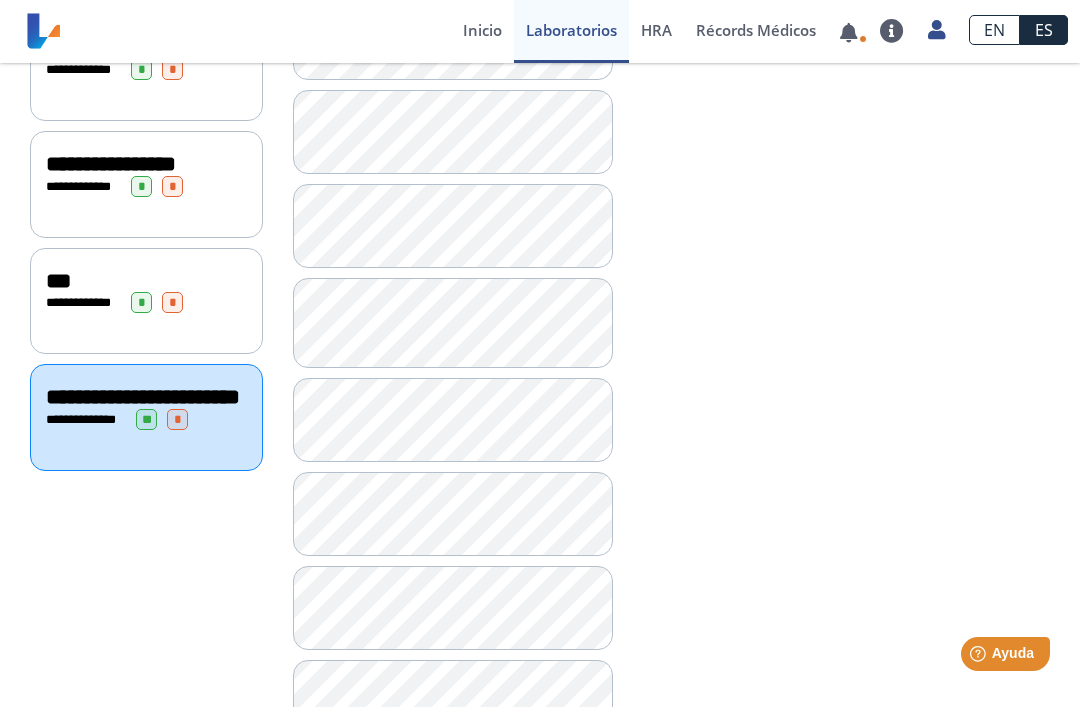 click on "**********" 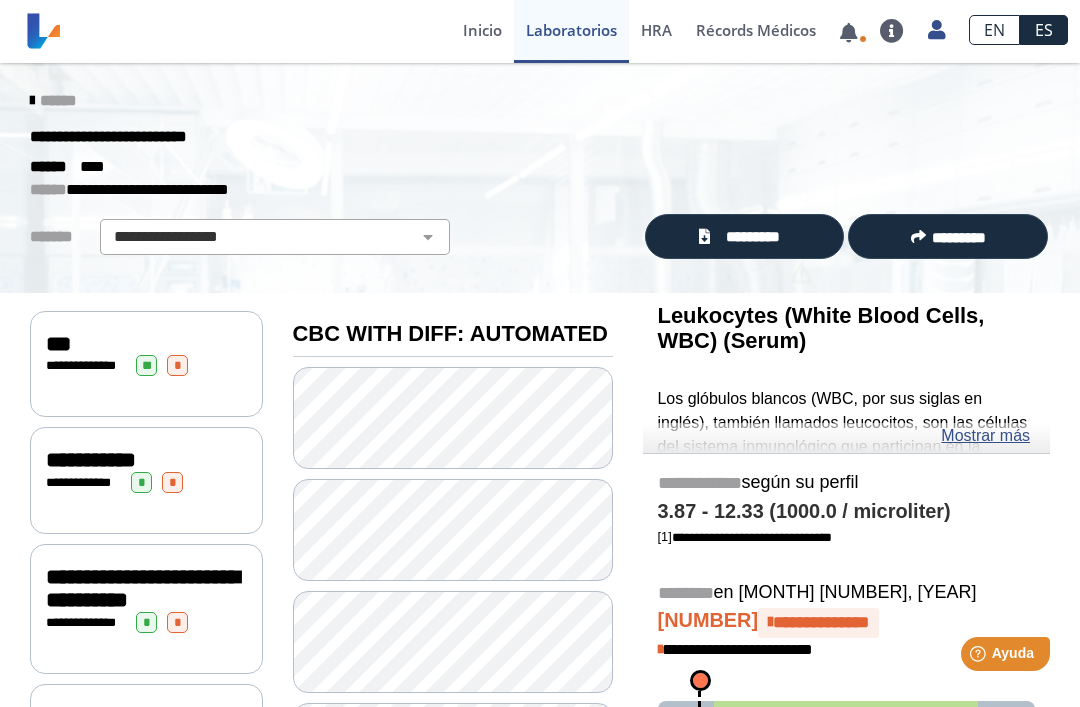 scroll, scrollTop: 0, scrollLeft: 0, axis: both 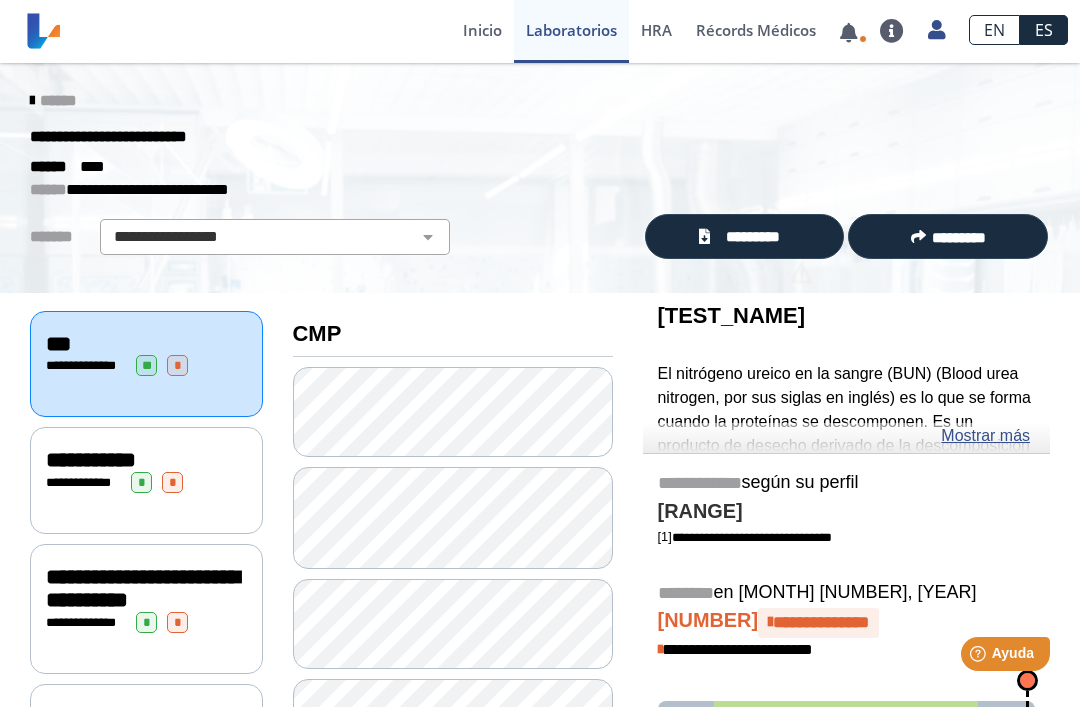 click on "Mostrar más" 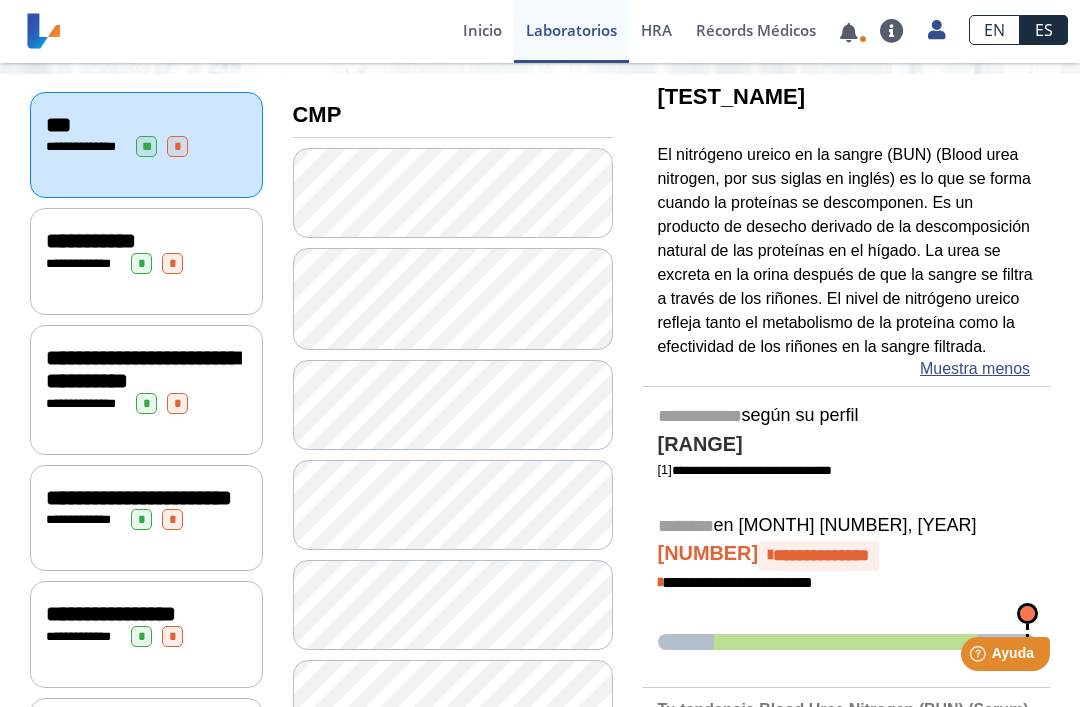scroll, scrollTop: 206, scrollLeft: 0, axis: vertical 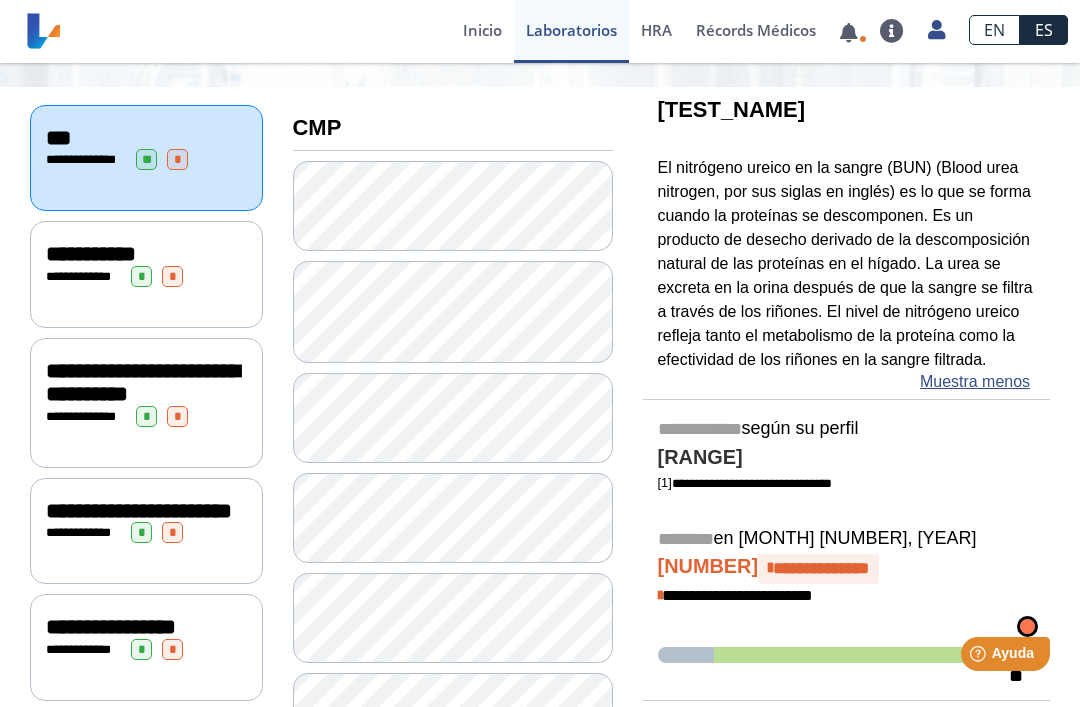 click on "*" 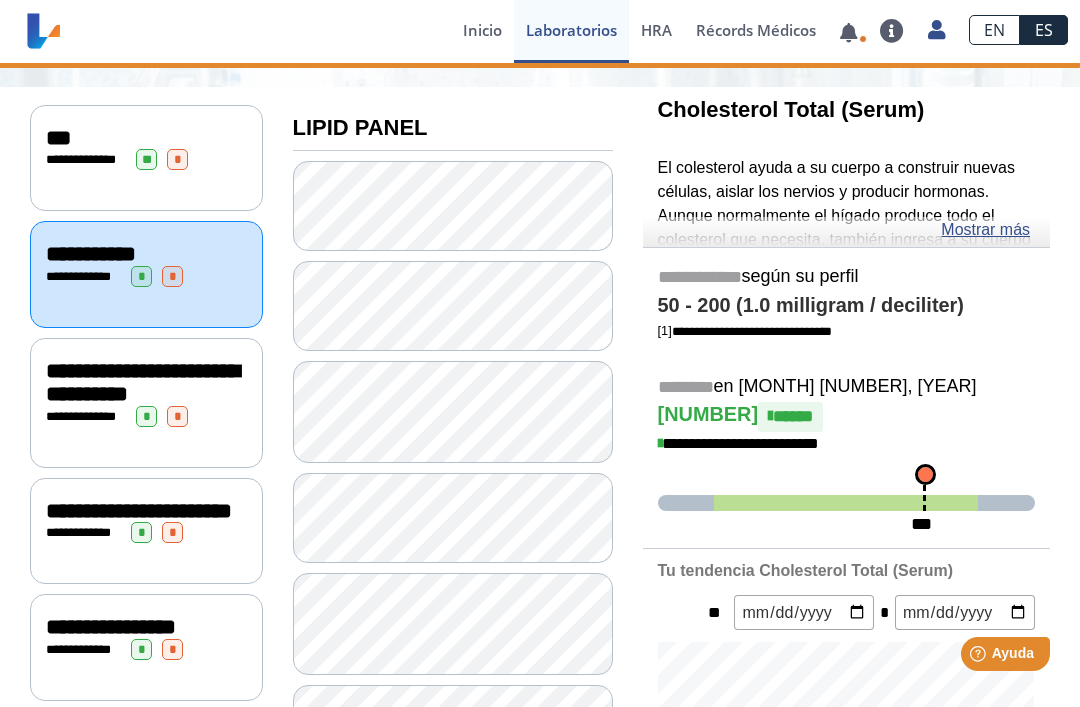 click on "**********" 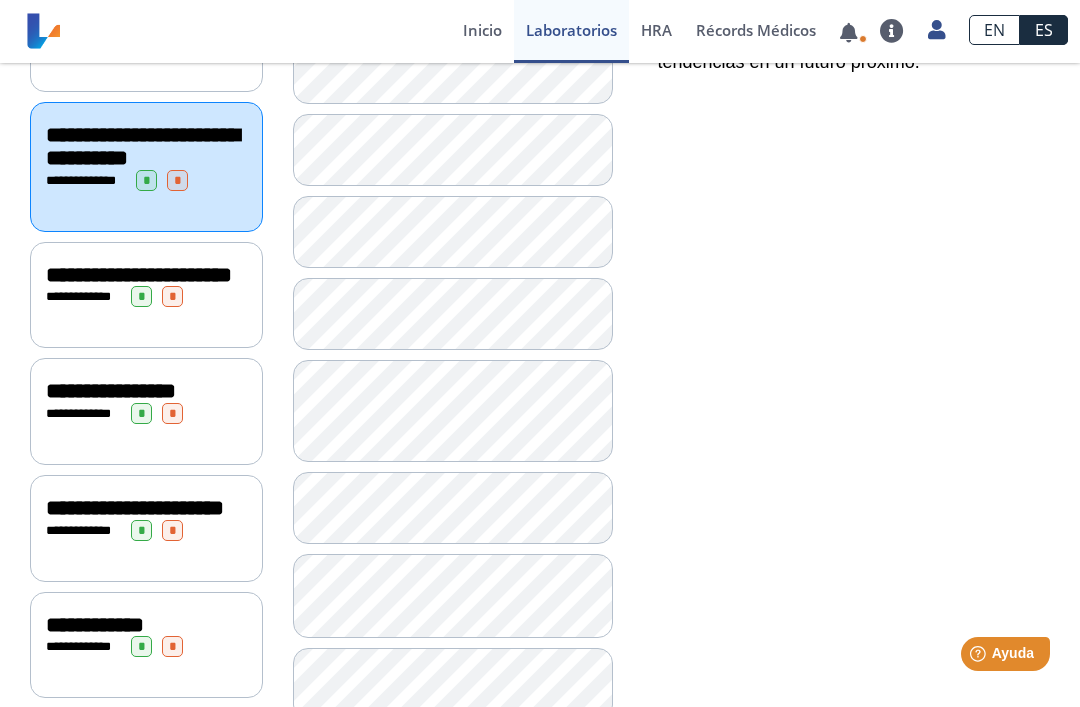 scroll, scrollTop: 443, scrollLeft: 0, axis: vertical 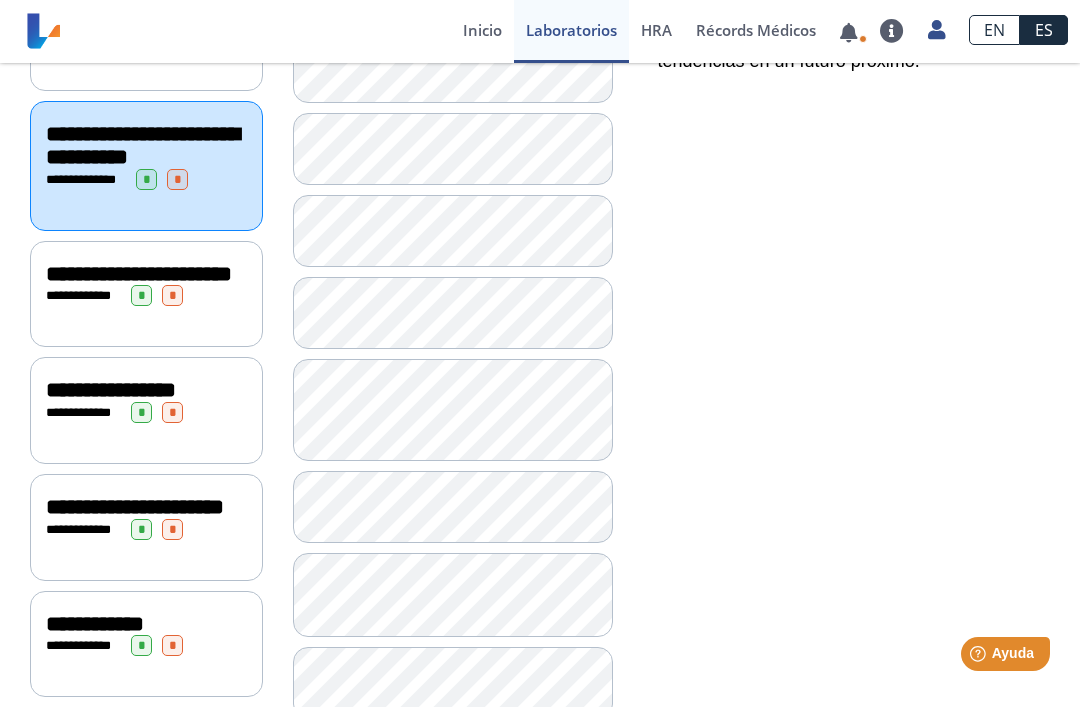 click on "**********" 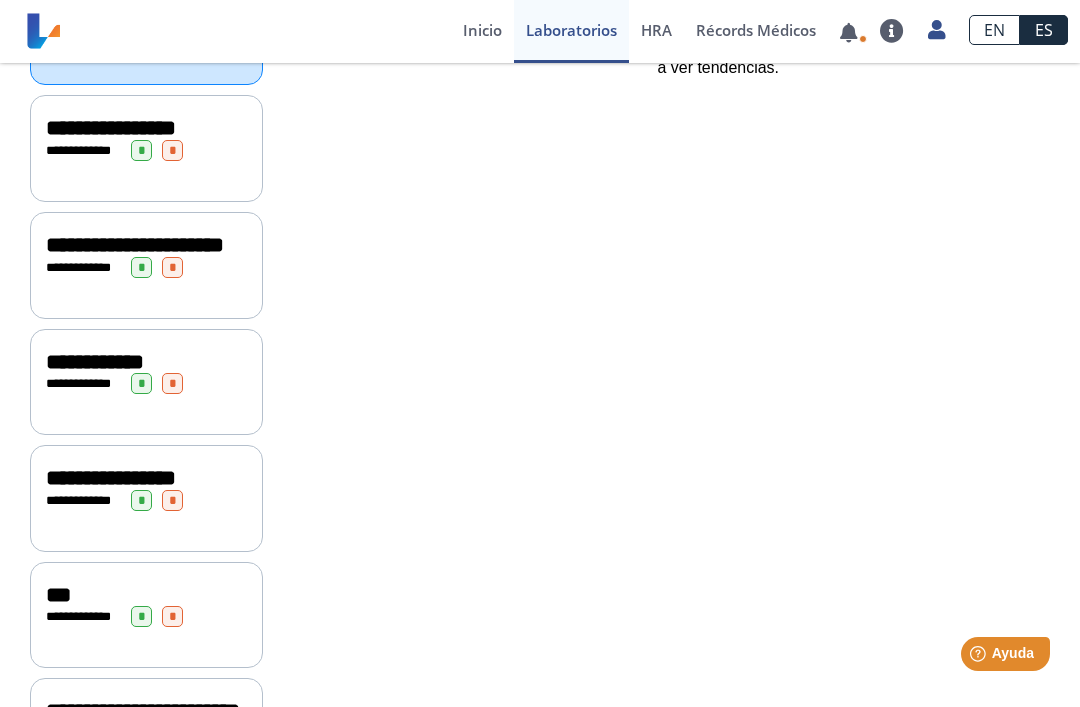scroll, scrollTop: 690, scrollLeft: 0, axis: vertical 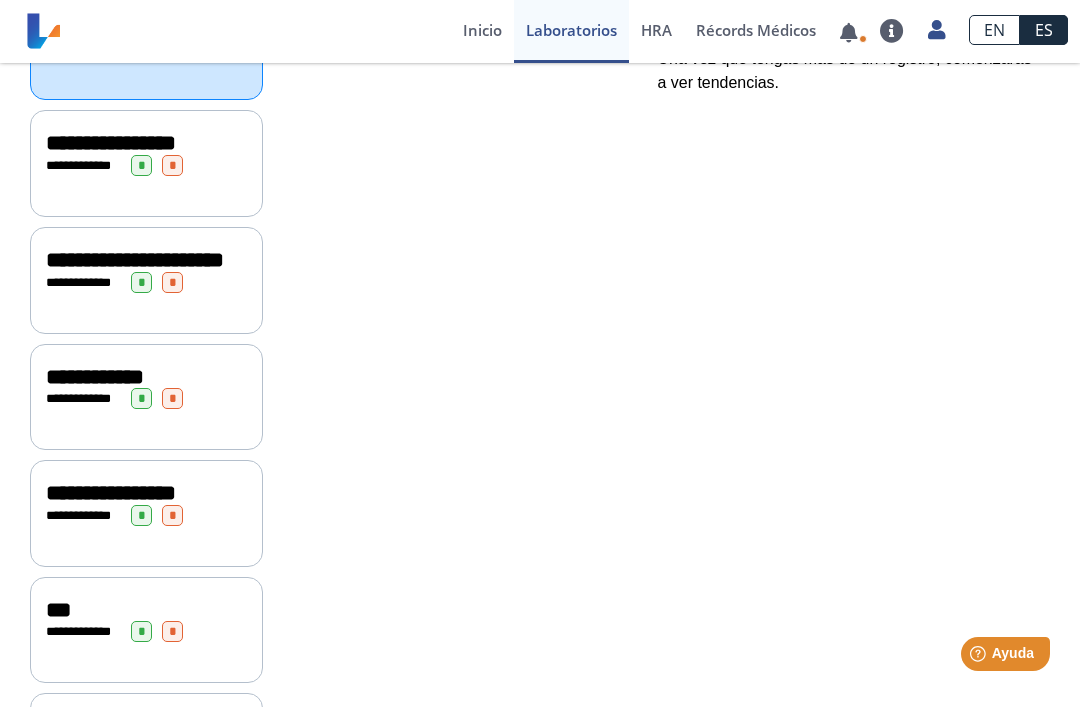 click on "**********" 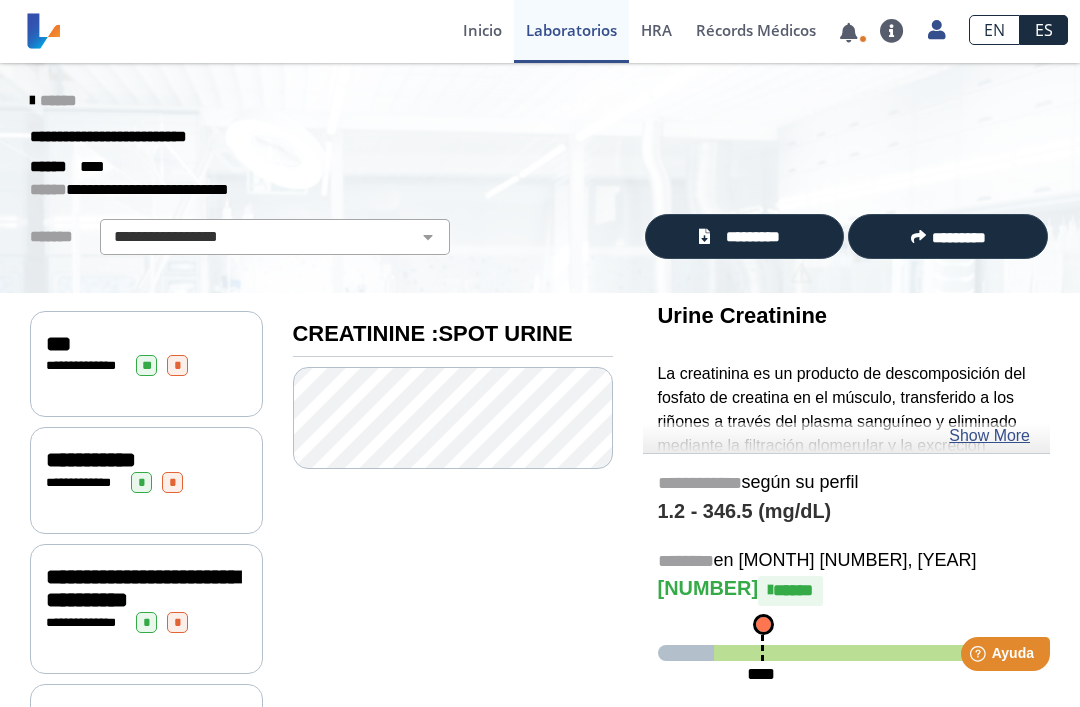 scroll, scrollTop: 0, scrollLeft: 0, axis: both 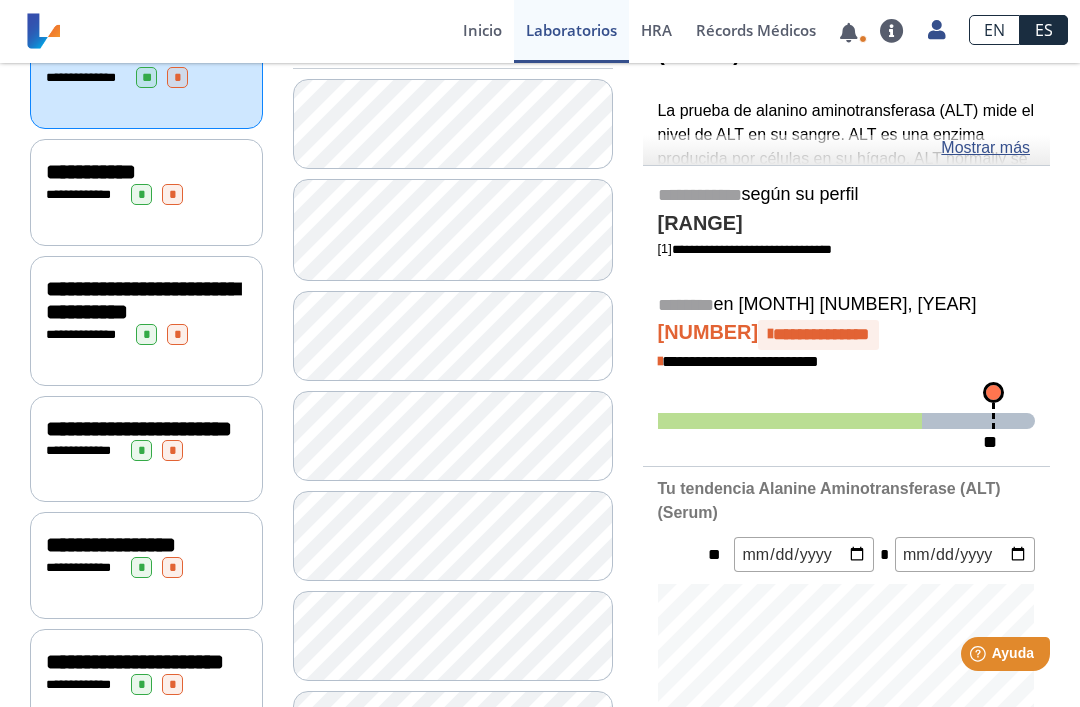 click on "Mostrar más" 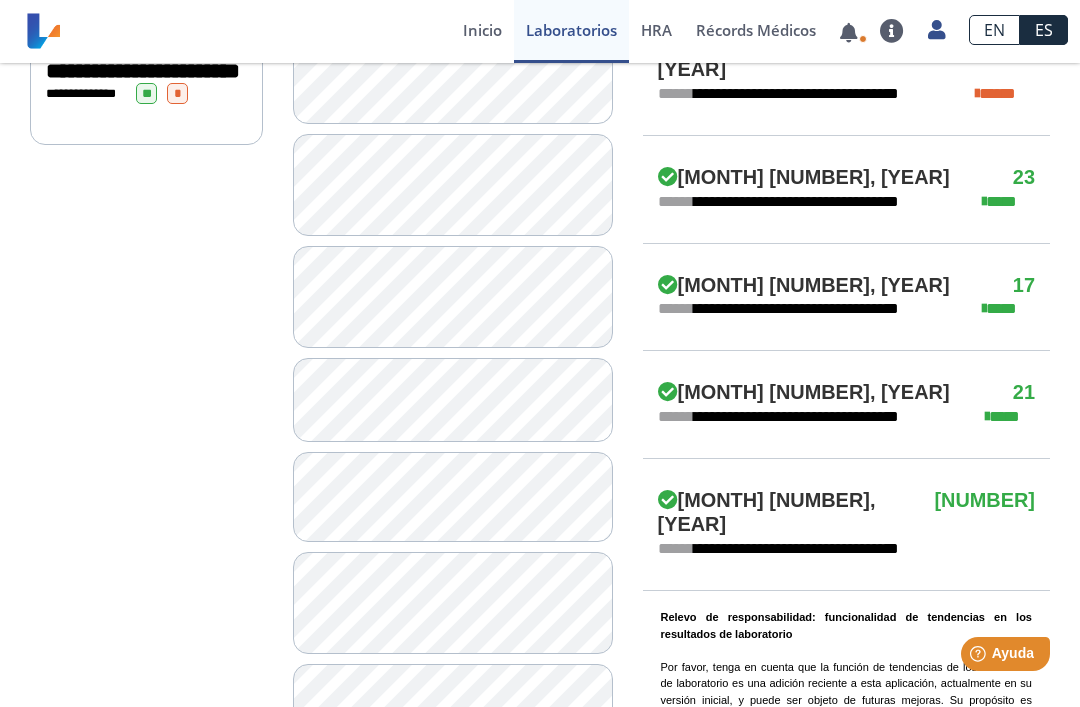 scroll, scrollTop: 1348, scrollLeft: 0, axis: vertical 